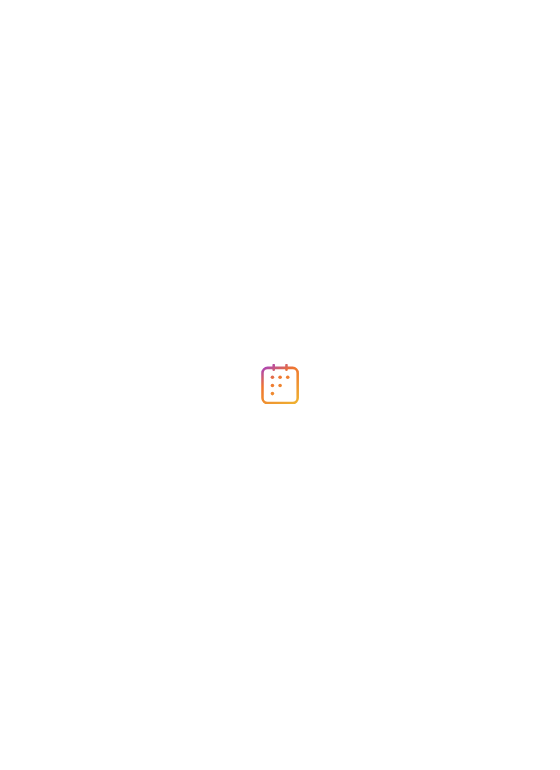 scroll, scrollTop: 0, scrollLeft: 0, axis: both 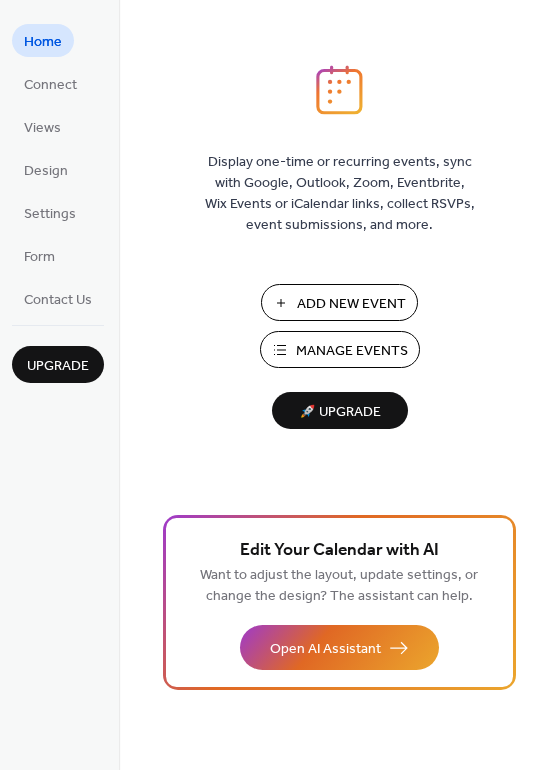 click on "Manage Events" at bounding box center [352, 351] 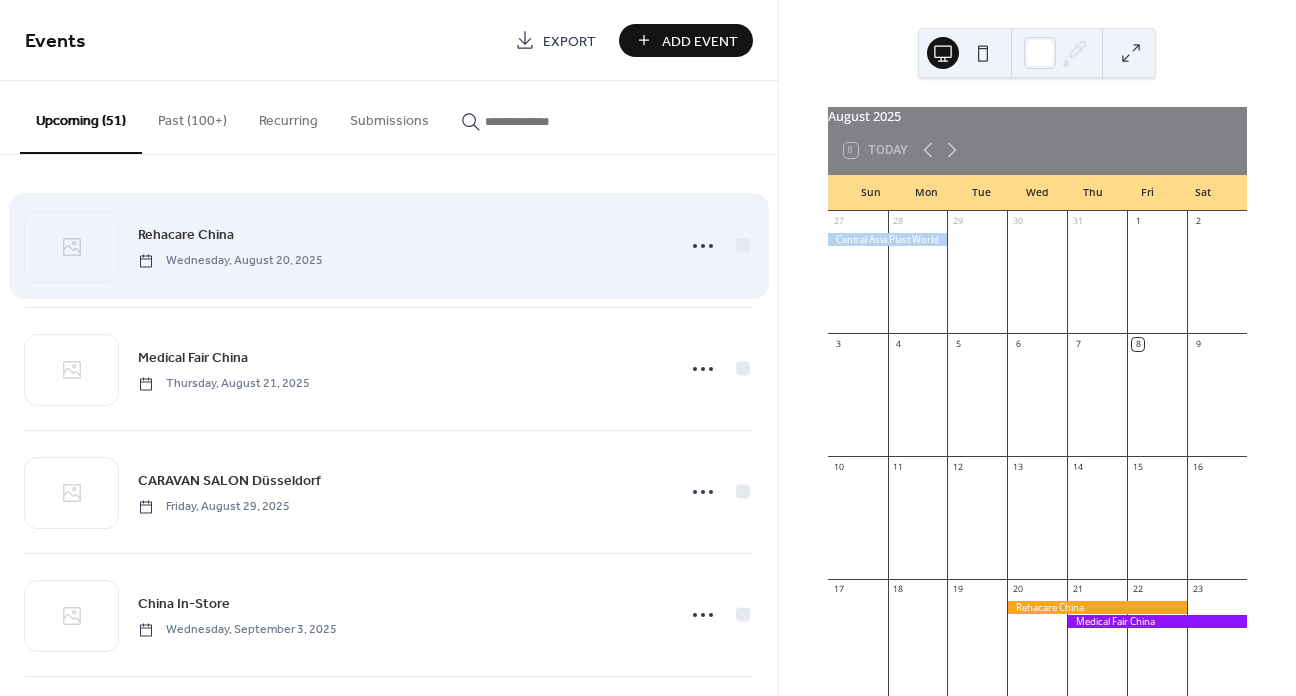 scroll, scrollTop: 0, scrollLeft: 0, axis: both 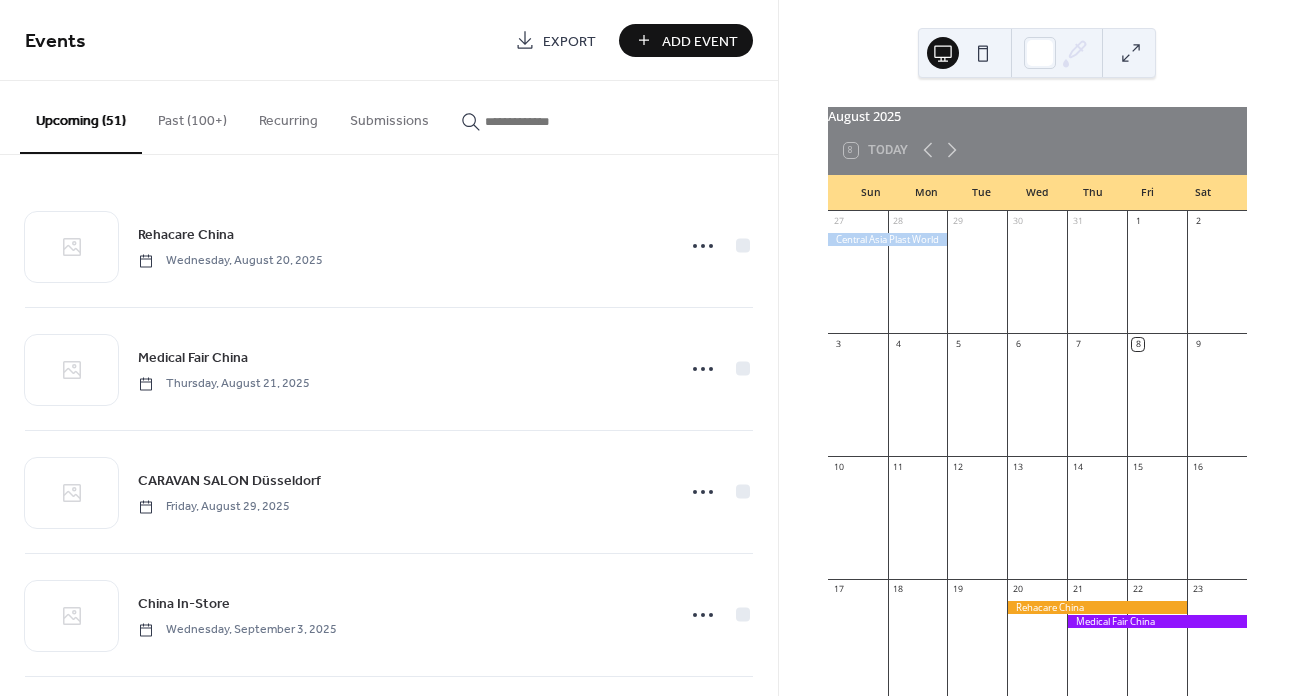 click on "[MONTH] [YEAR] [DAY] Today Sun Mon Tue Wed Thu Fri Sat 27 28 29 30 31 1 2 3 4 5 6 7 8 9 10 11 12 13 14 15 16 17 18 19 20 21 22 23 24 25 26 27 28 29 30 31 1 2 3 4 5 6" at bounding box center (1037, 348) 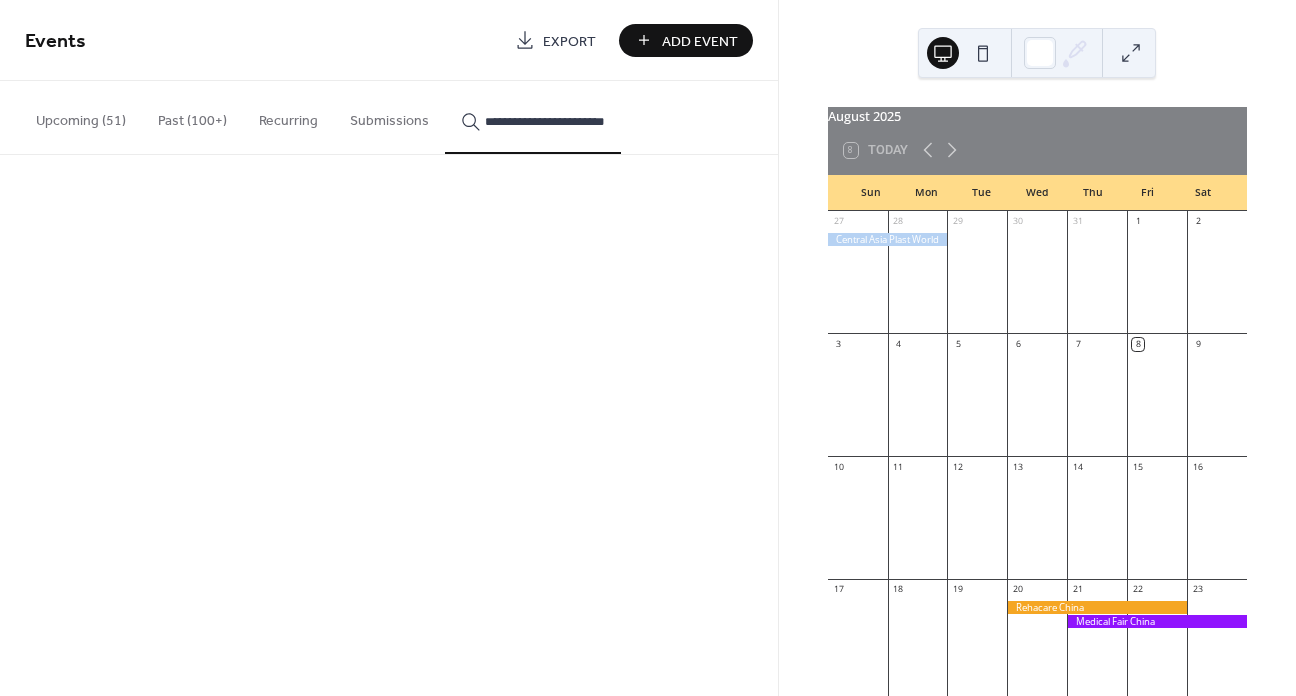 scroll, scrollTop: 0, scrollLeft: 5, axis: horizontal 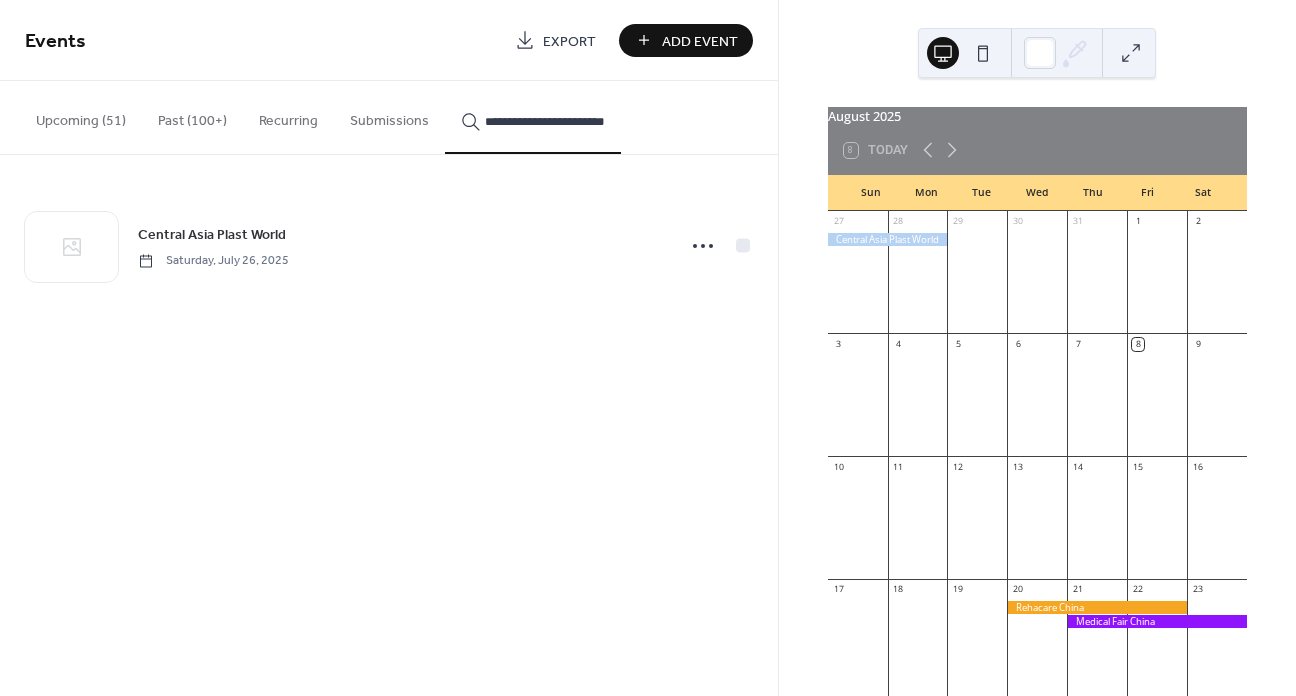 type on "**********" 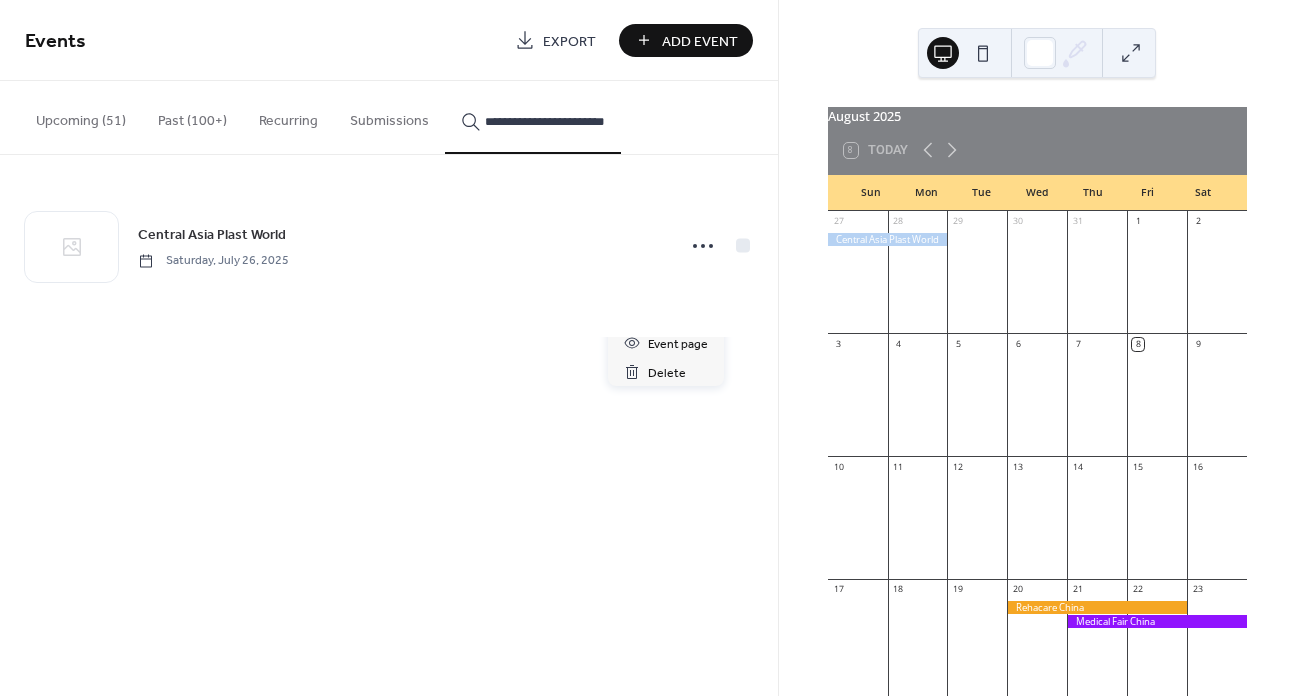 click 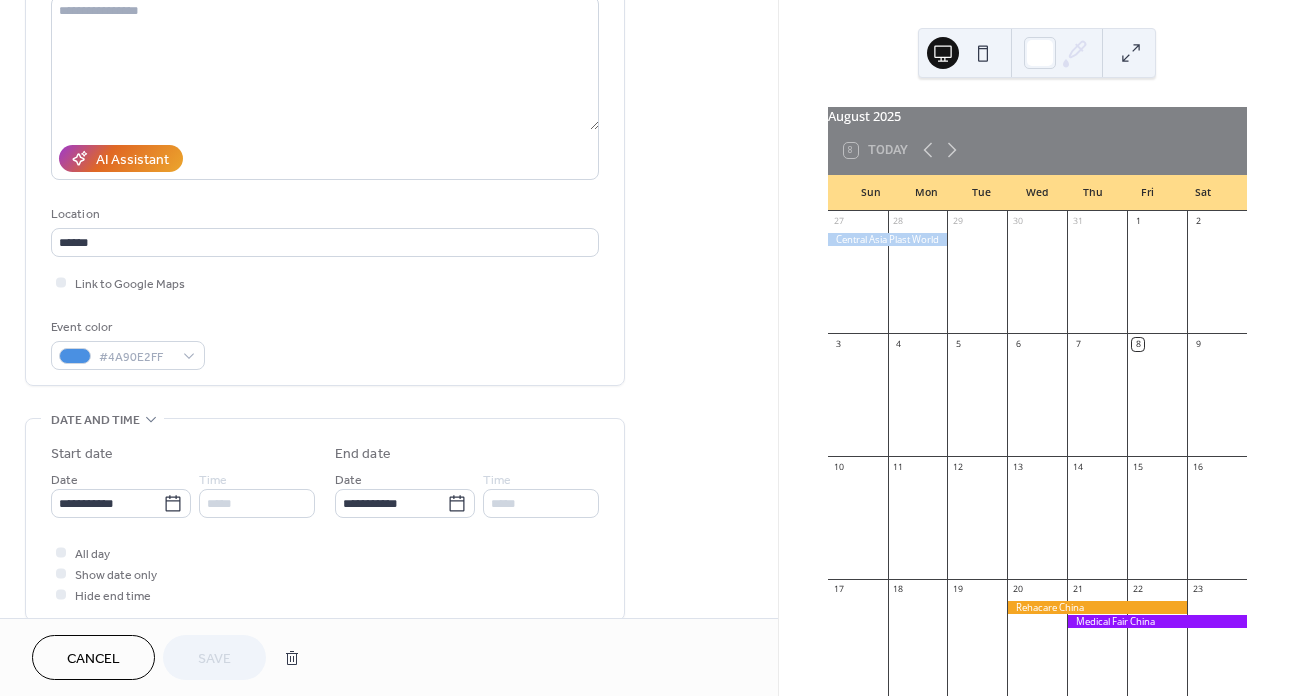 scroll, scrollTop: 400, scrollLeft: 0, axis: vertical 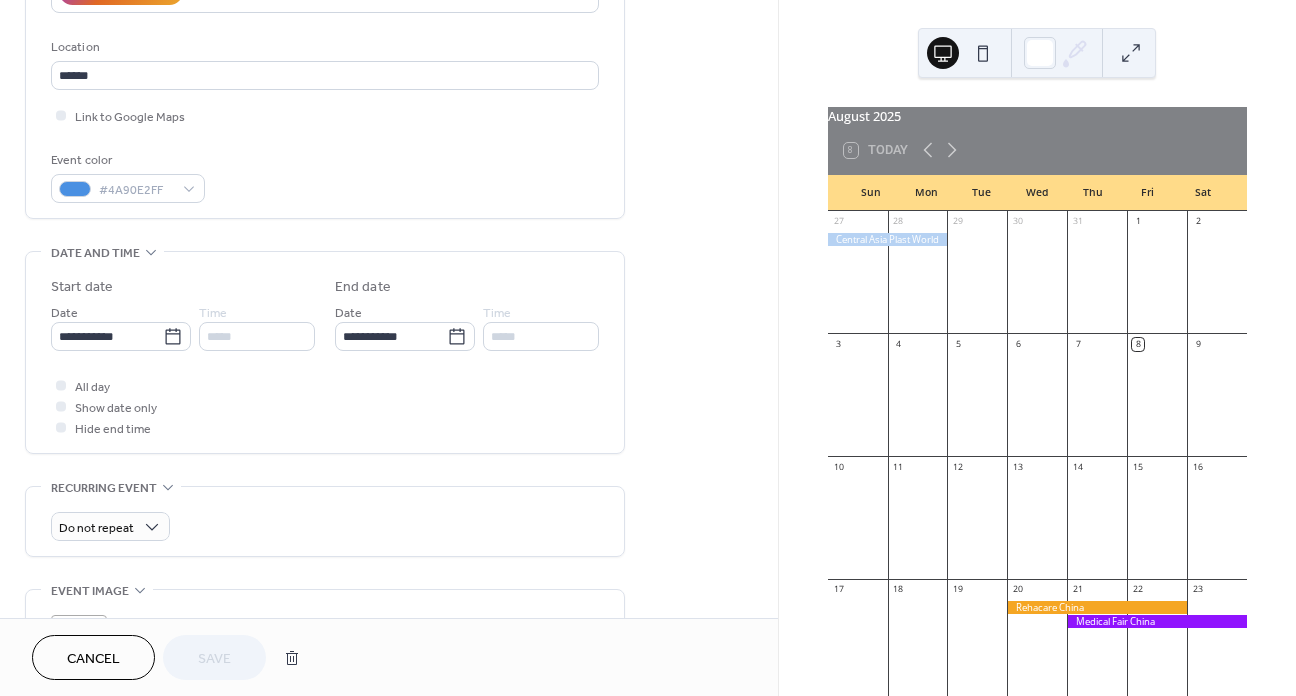 click on "[MONTH] [YEAR] [DAY] Today Sun Mon Tue Wed Thu Fri Sat 27 28 29 30 31 1 2 3 4 5 6 7 8 9 10 11 12 13 14 15 16 17 18 19 20 21 22 23 24 25 26 27 28 29 30 31 1 2 3 4 5 6" at bounding box center [1037, 534] 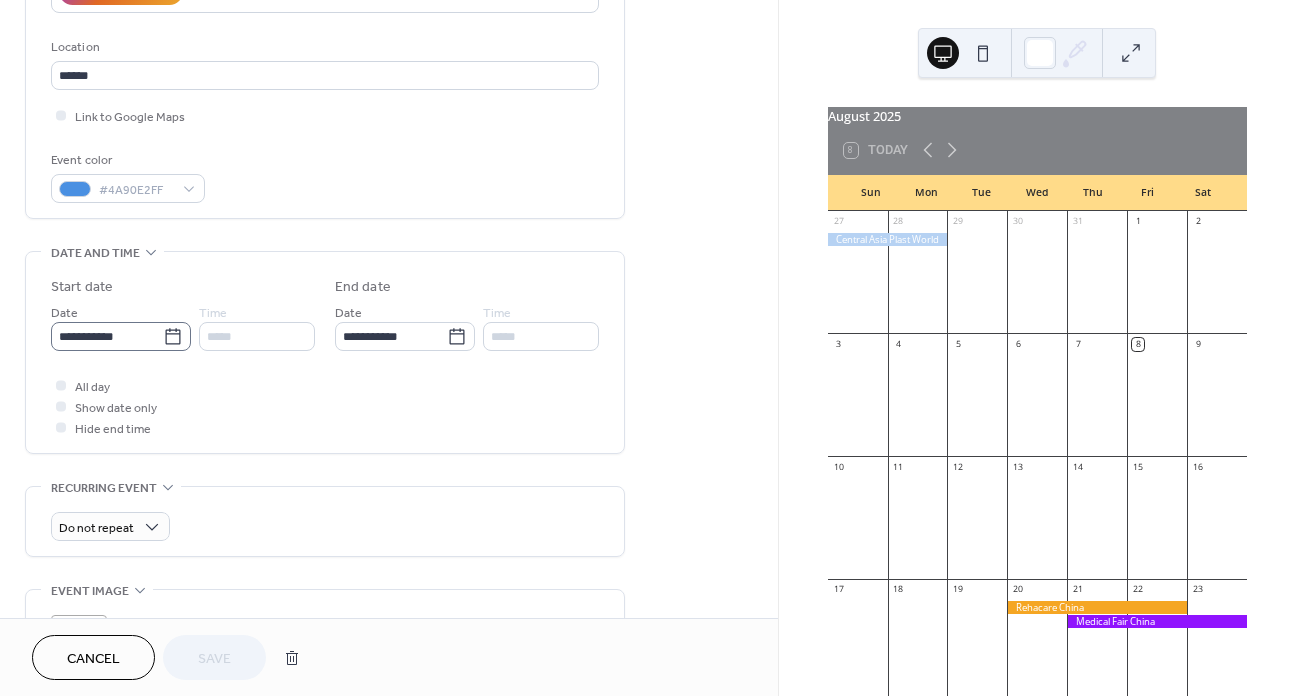 click 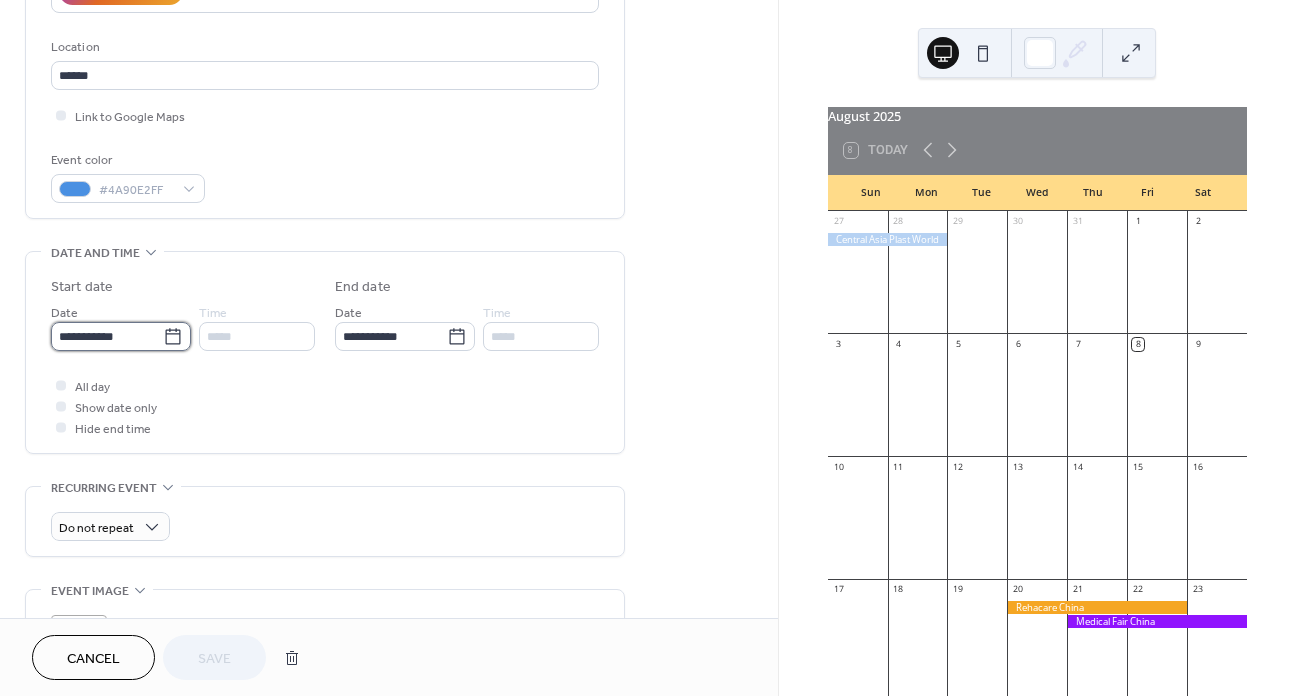 click on "**********" at bounding box center (107, 336) 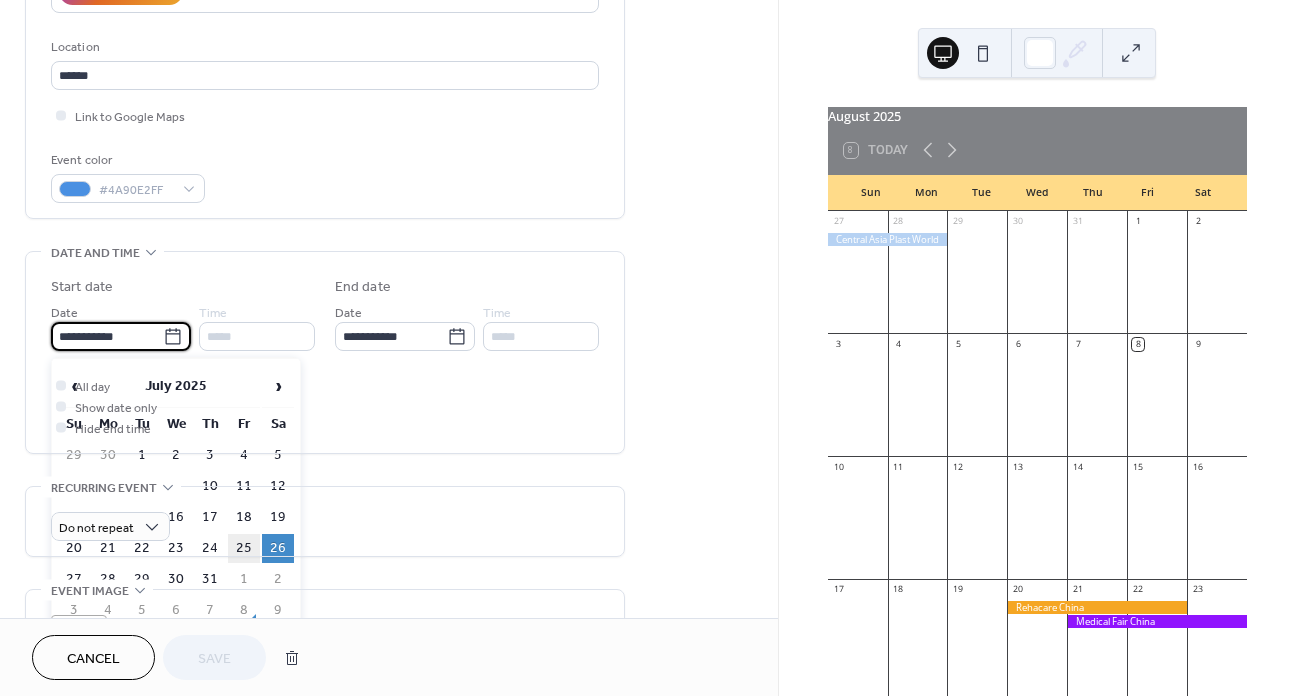 click on "25" at bounding box center (244, 548) 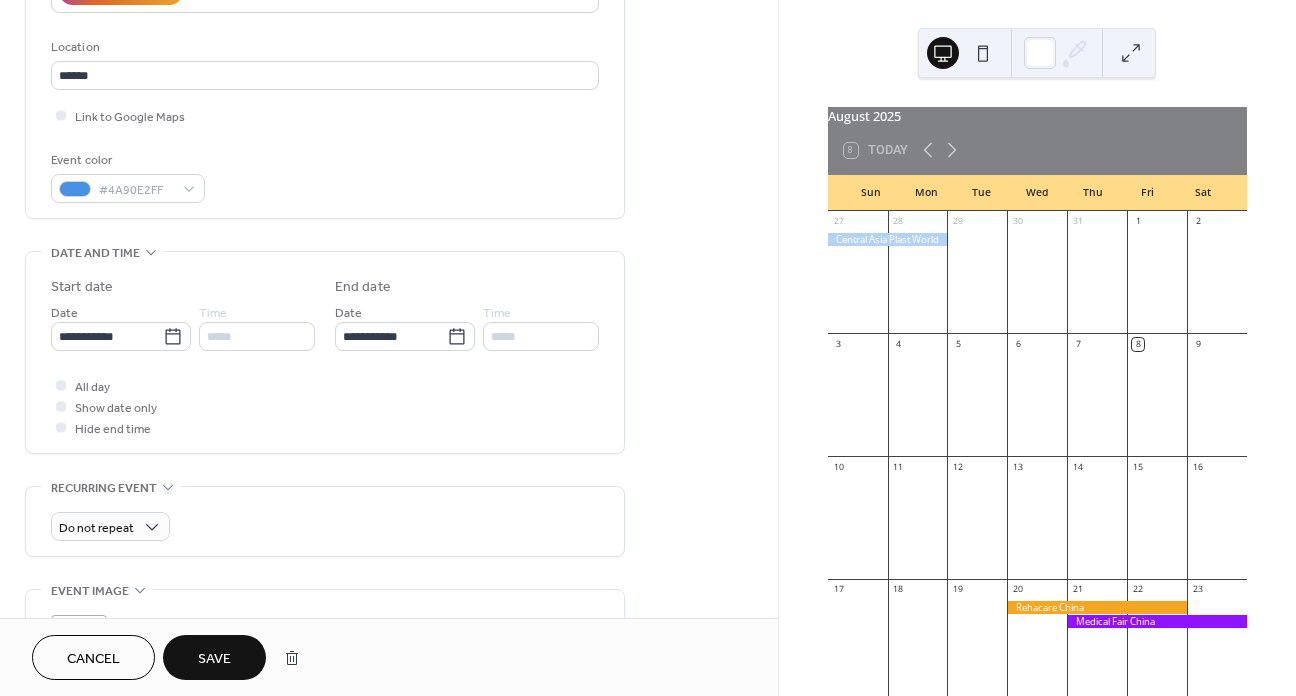 click on "Save" at bounding box center (214, 657) 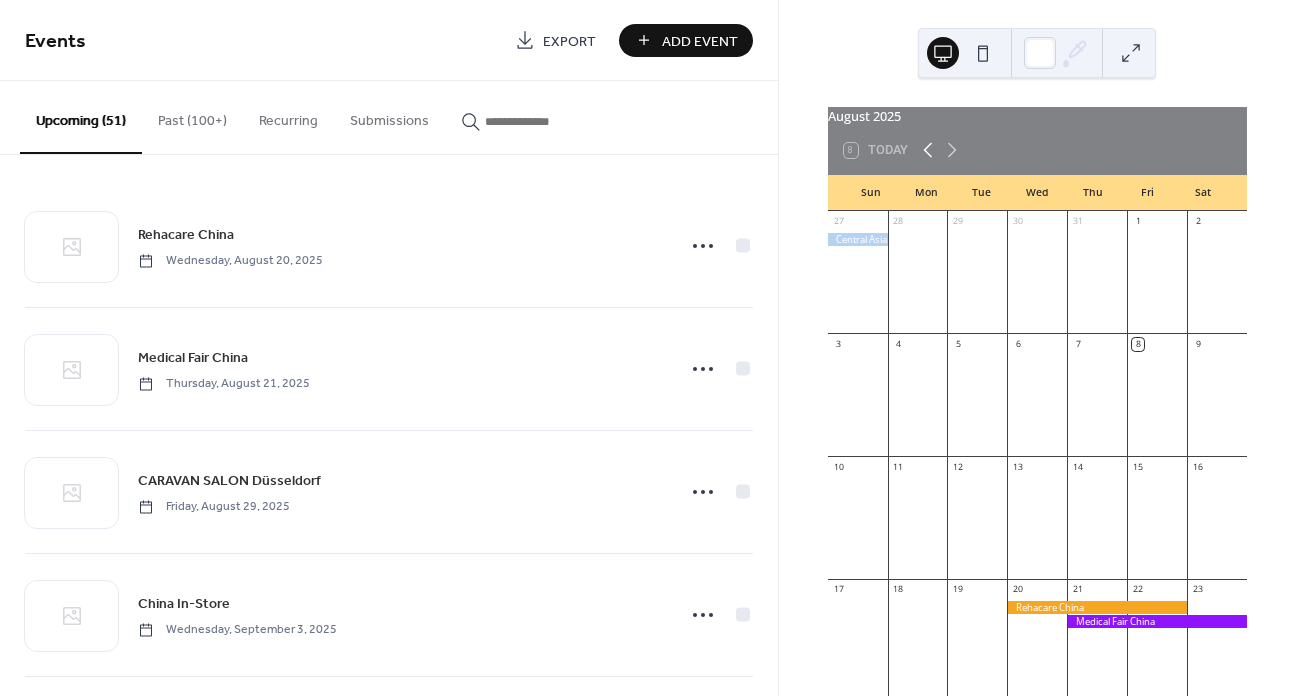 click 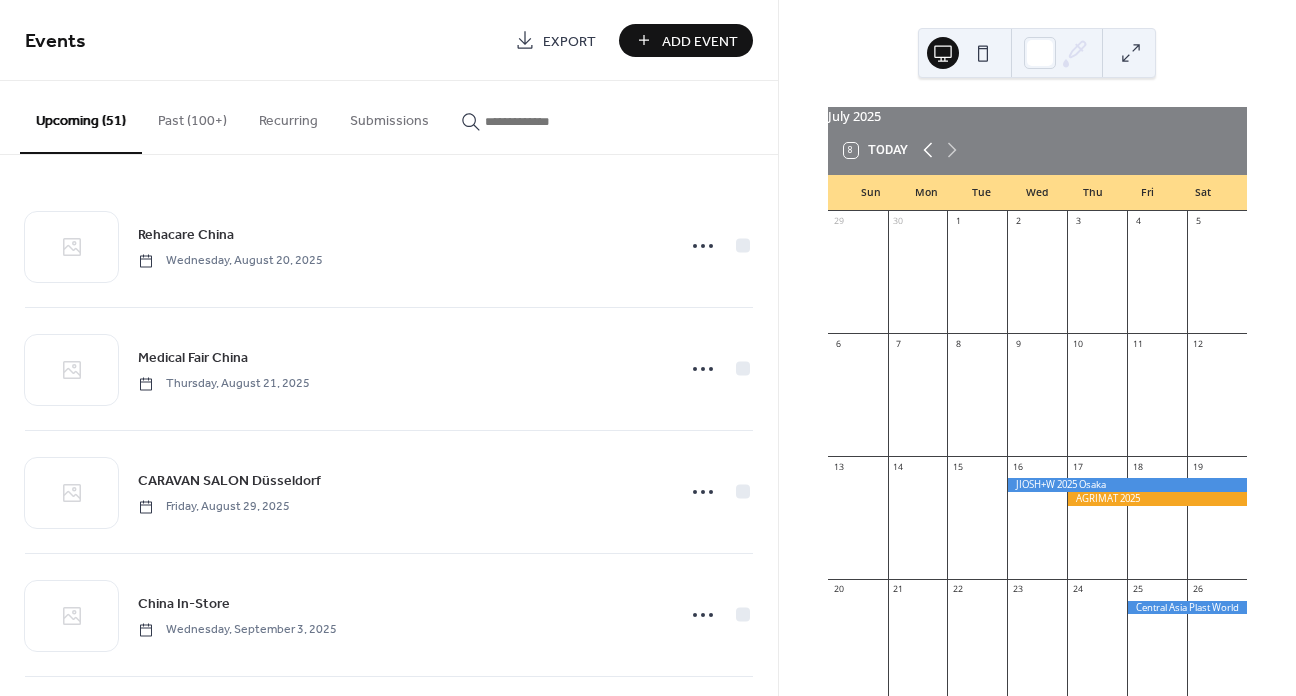 click 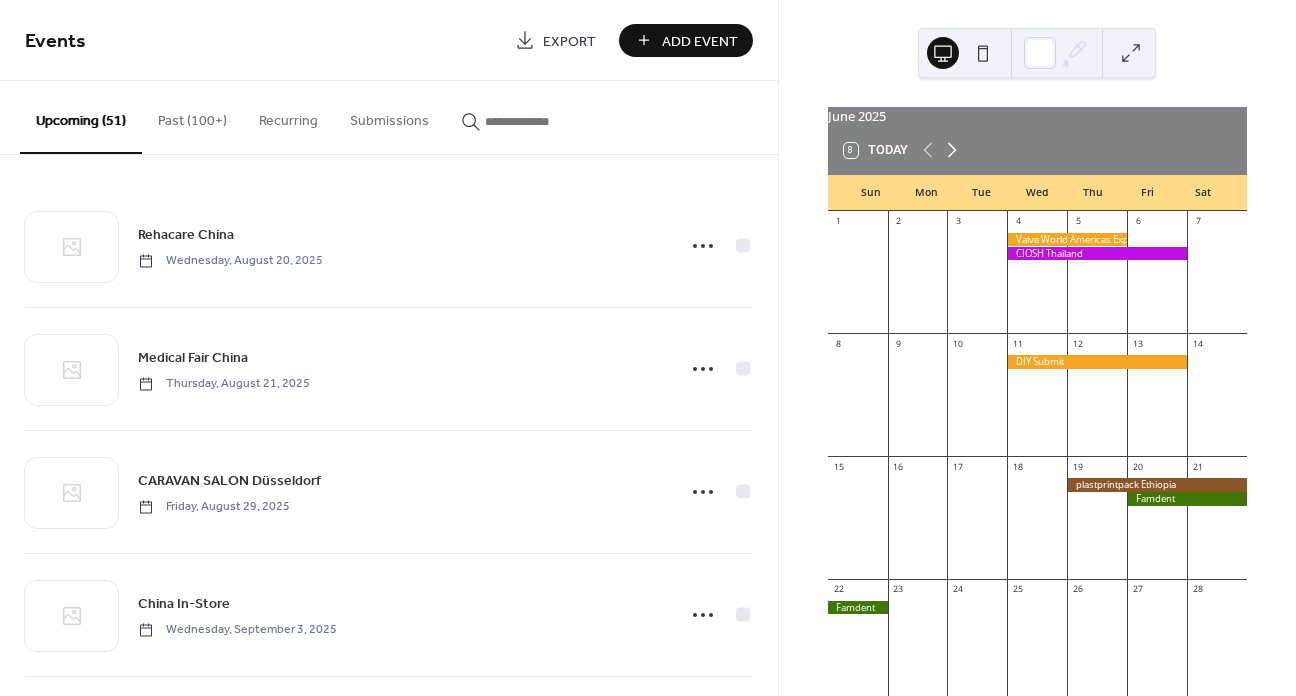 click 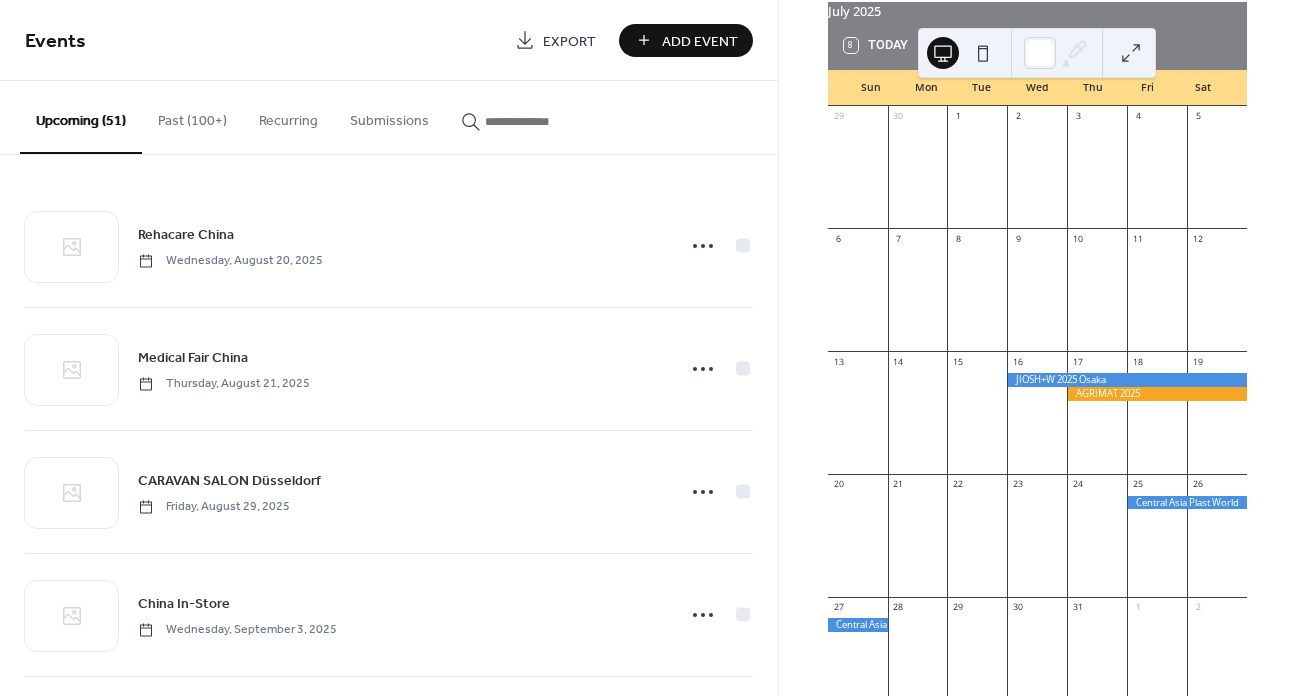 scroll, scrollTop: 200, scrollLeft: 0, axis: vertical 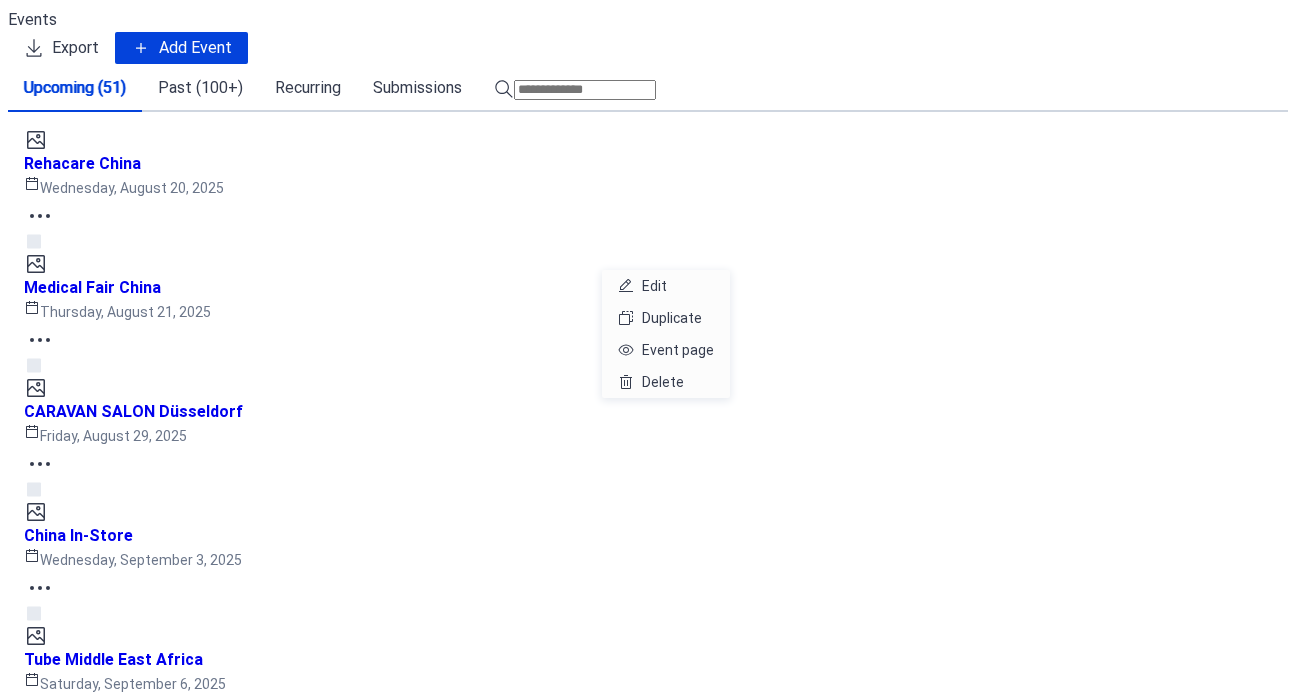 click 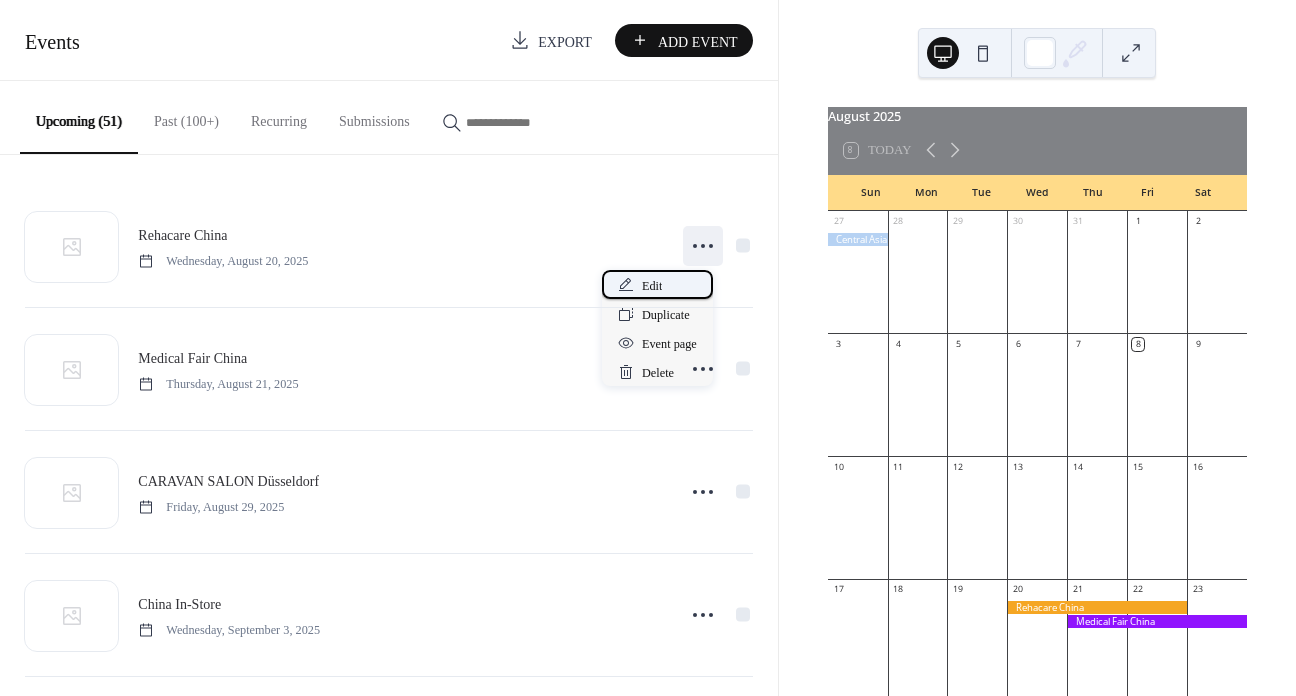 click on "Edit" at bounding box center [652, 286] 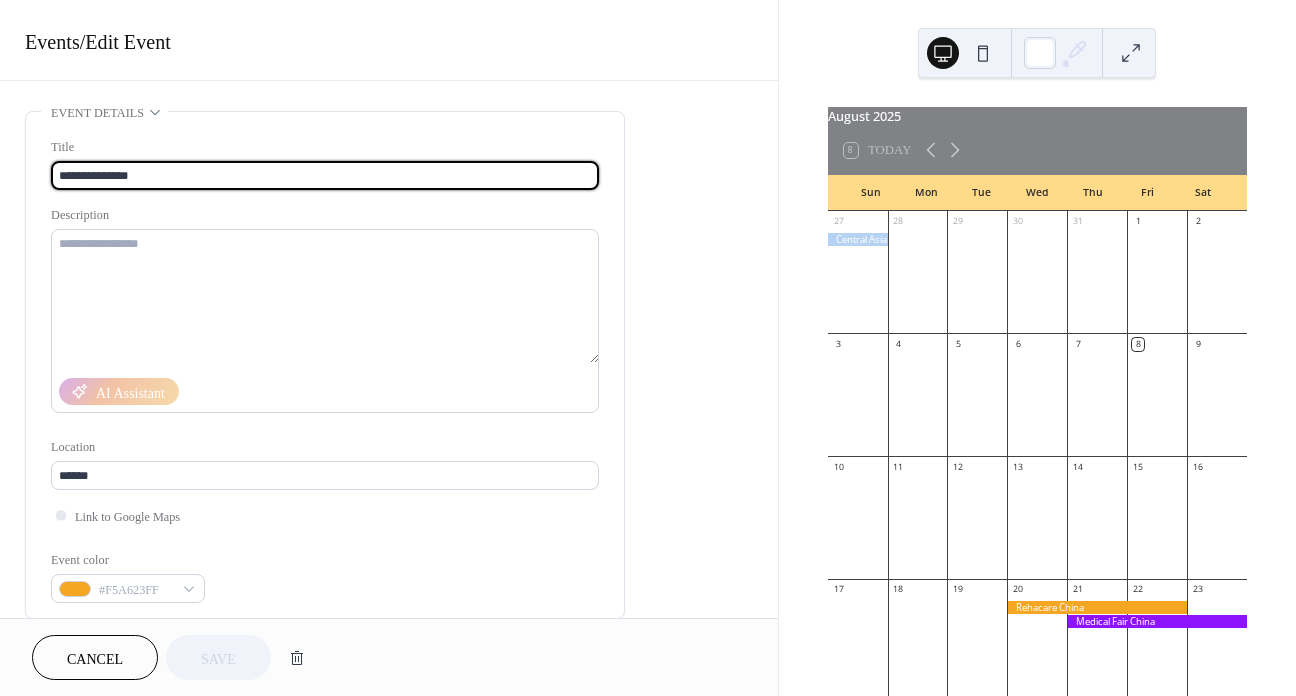 scroll, scrollTop: 400, scrollLeft: 0, axis: vertical 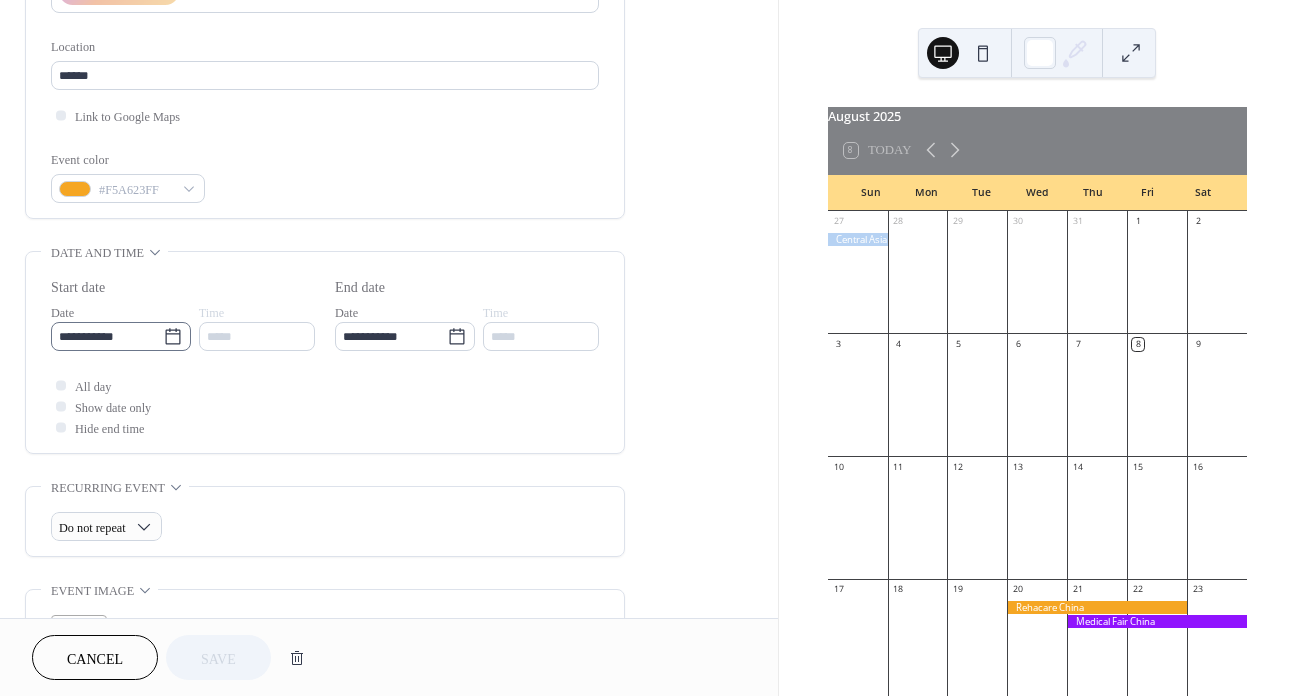click 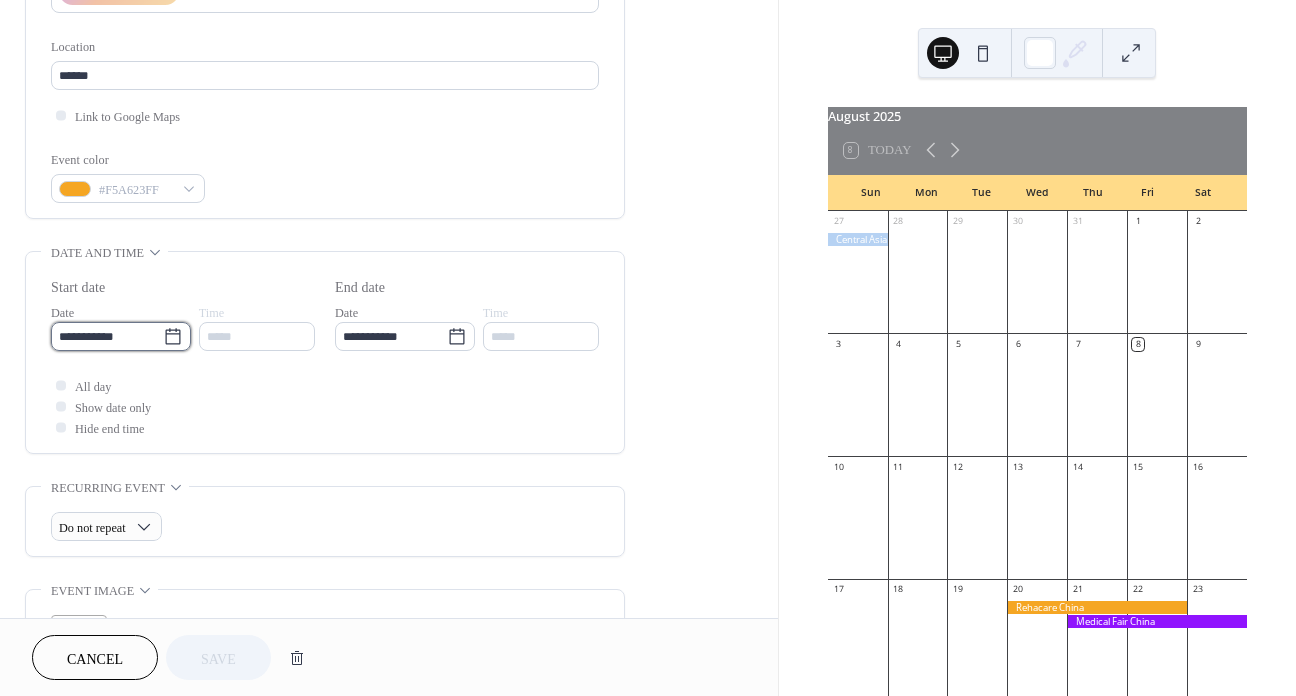 click on "**********" at bounding box center (107, 336) 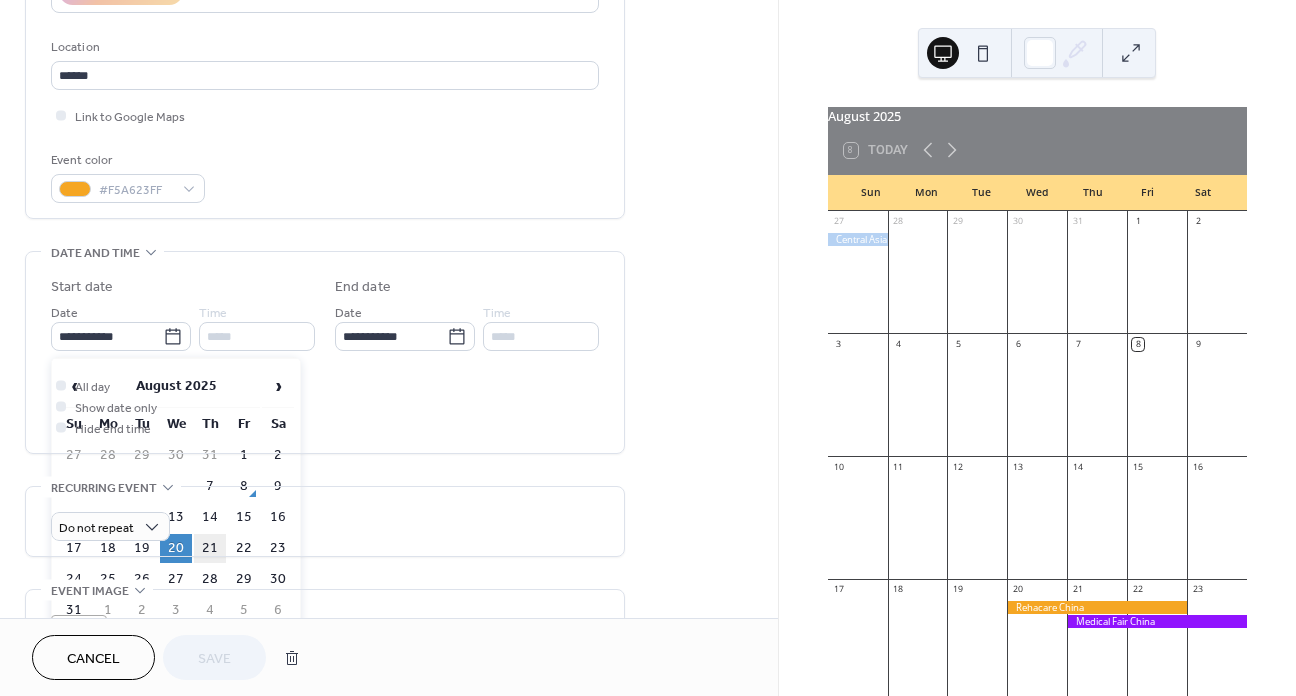 click on "21" at bounding box center (210, 548) 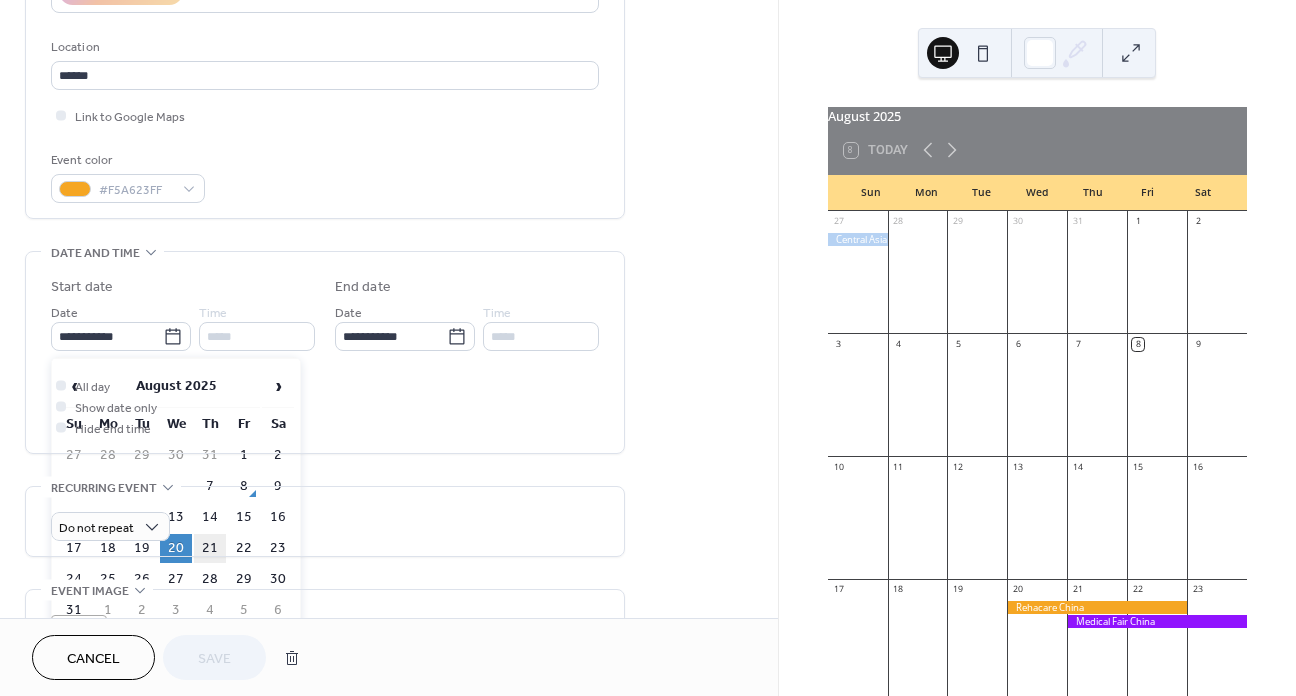 type on "**********" 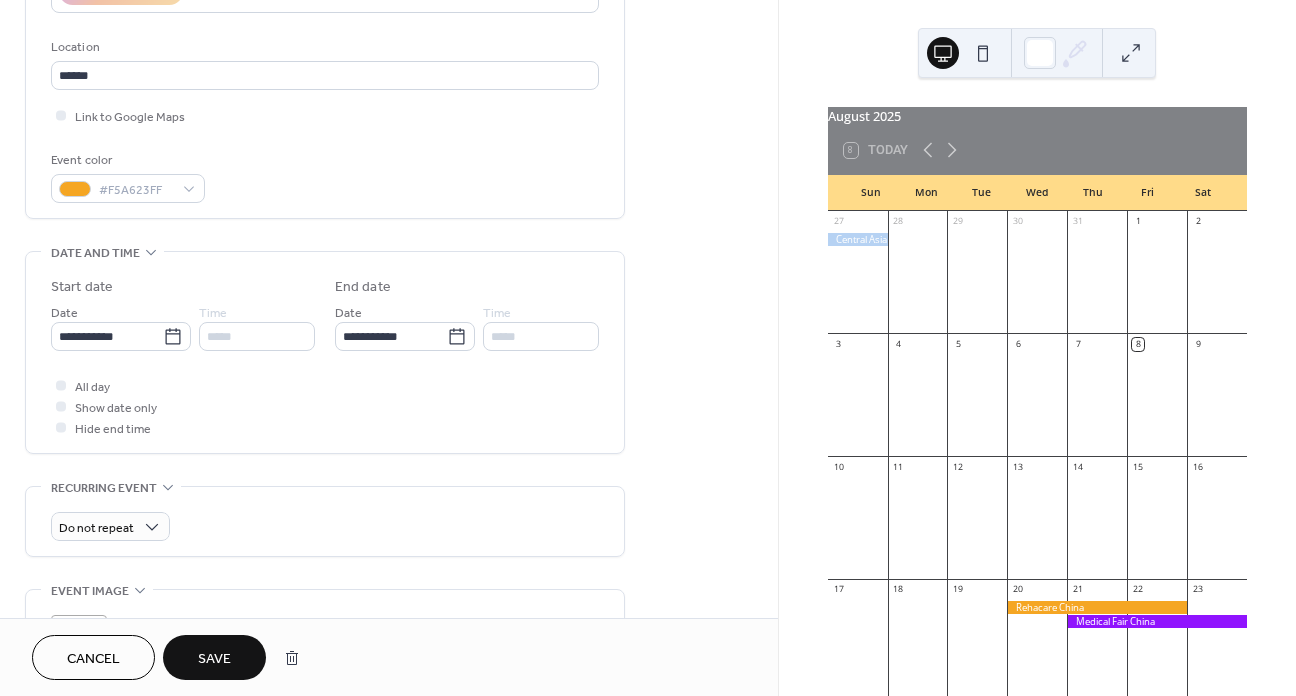 click on "Save" at bounding box center (214, 657) 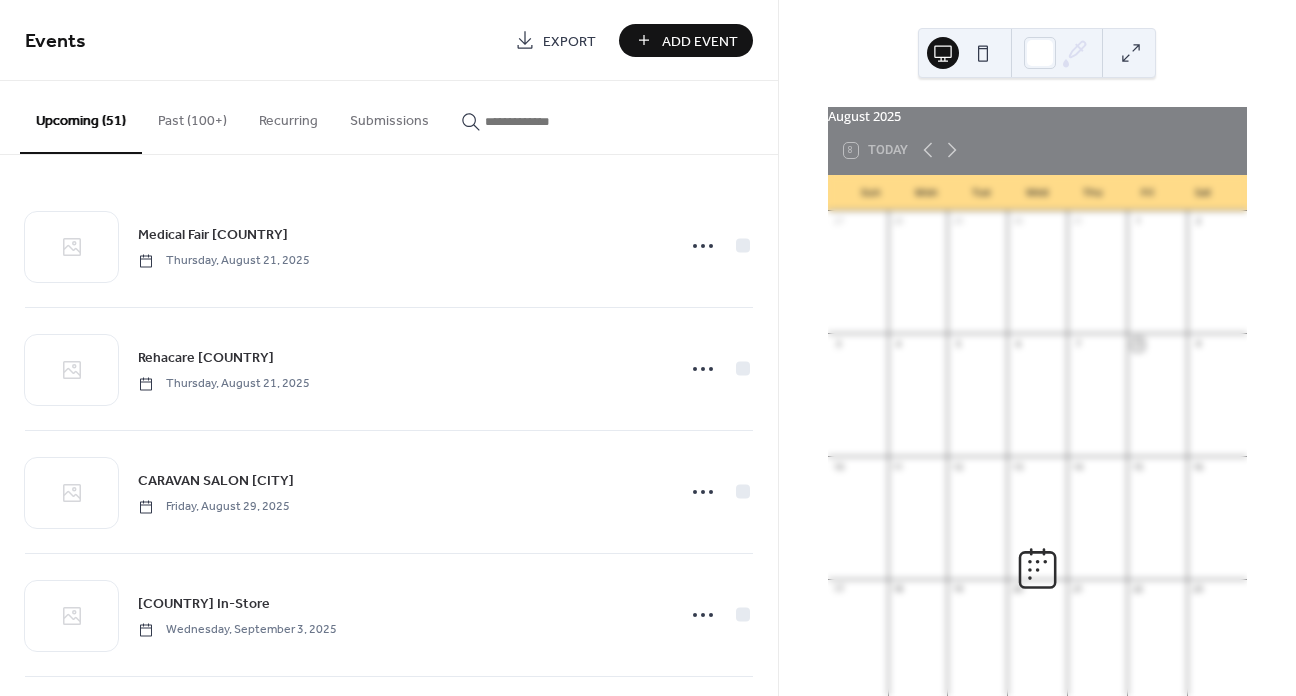 scroll, scrollTop: 0, scrollLeft: 0, axis: both 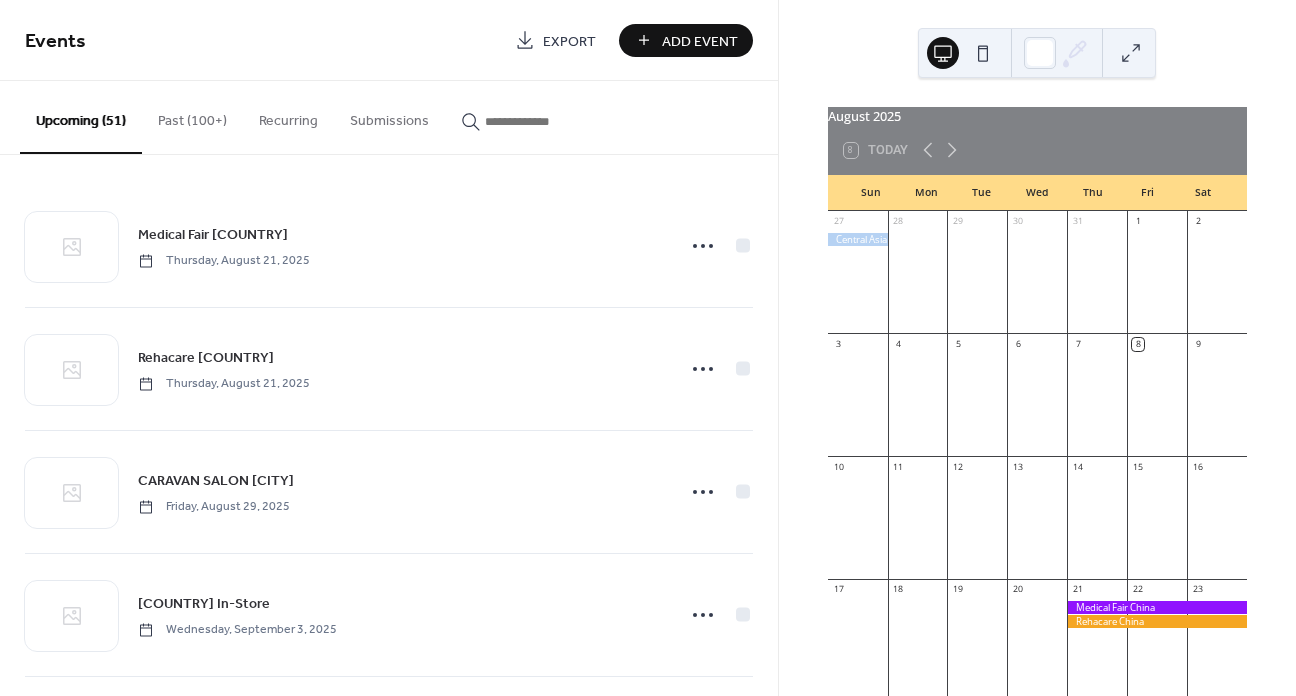 click at bounding box center [545, 121] 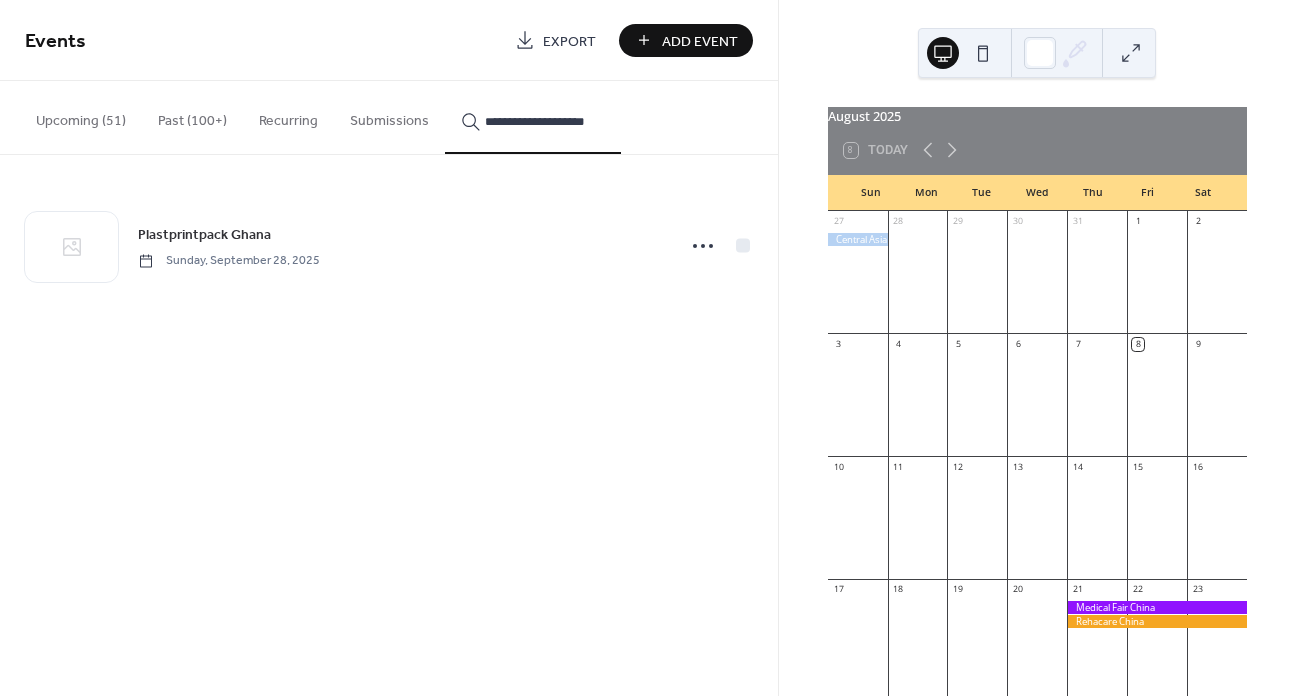type on "**********" 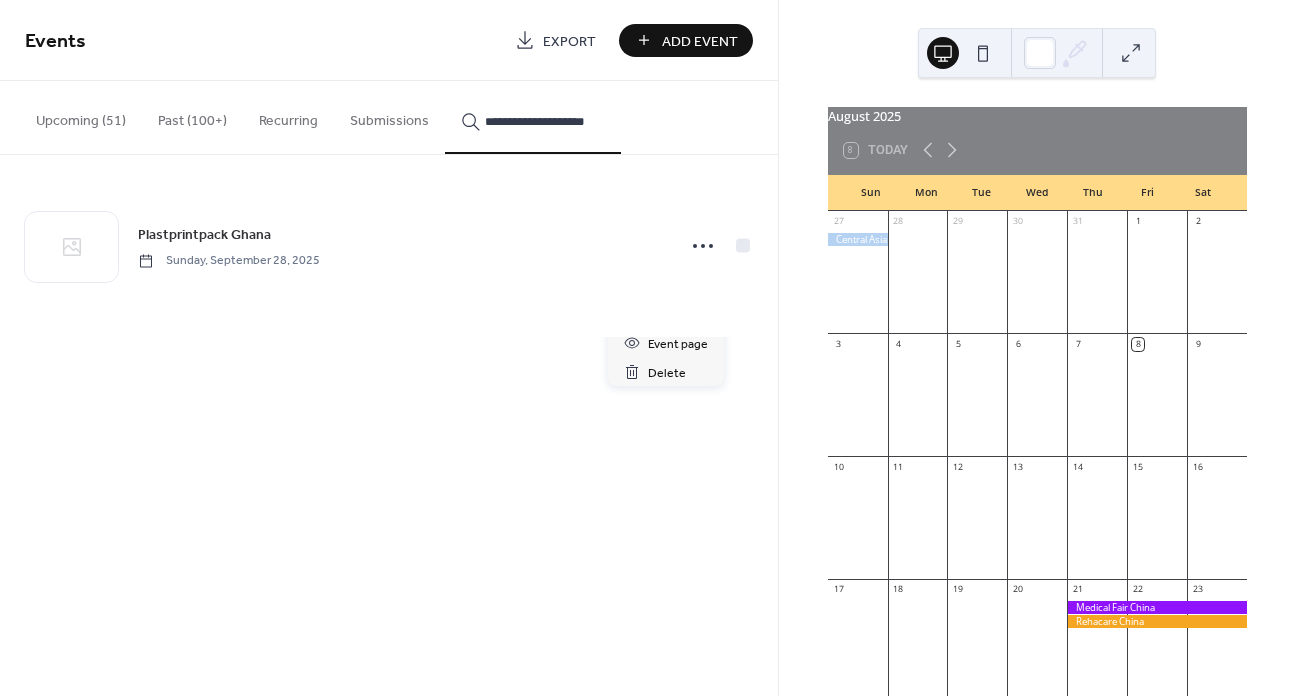 click 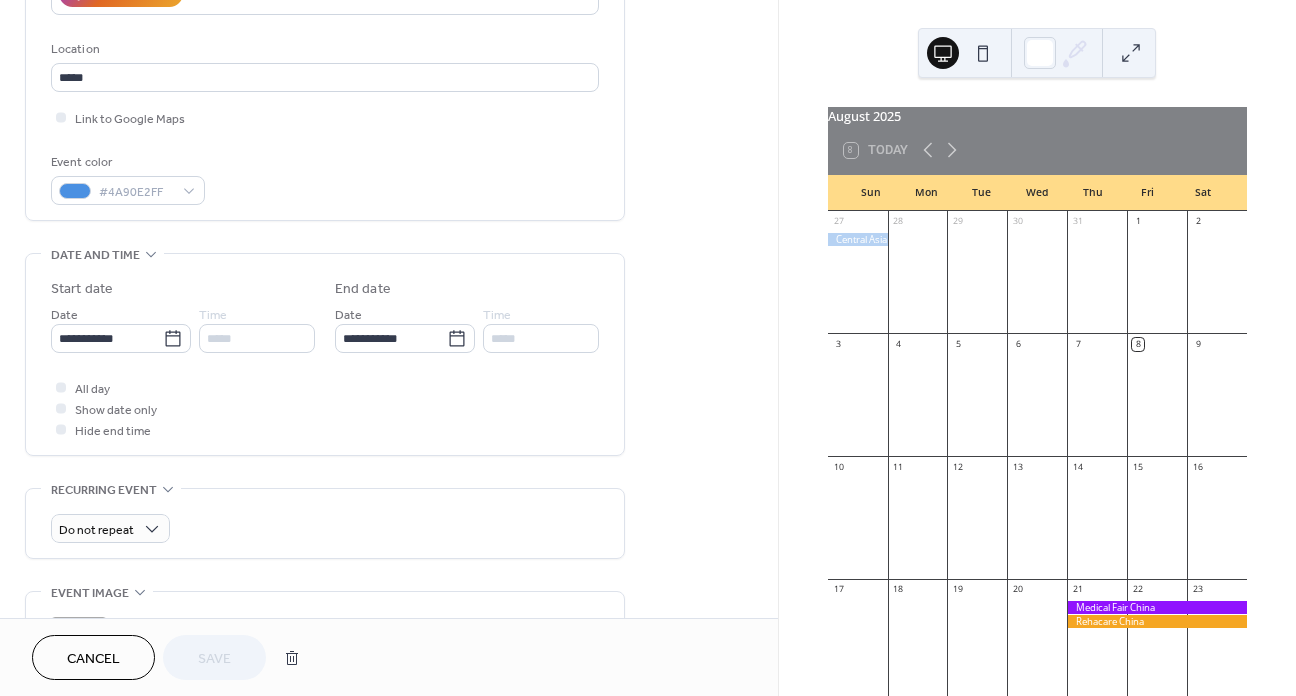 scroll, scrollTop: 400, scrollLeft: 0, axis: vertical 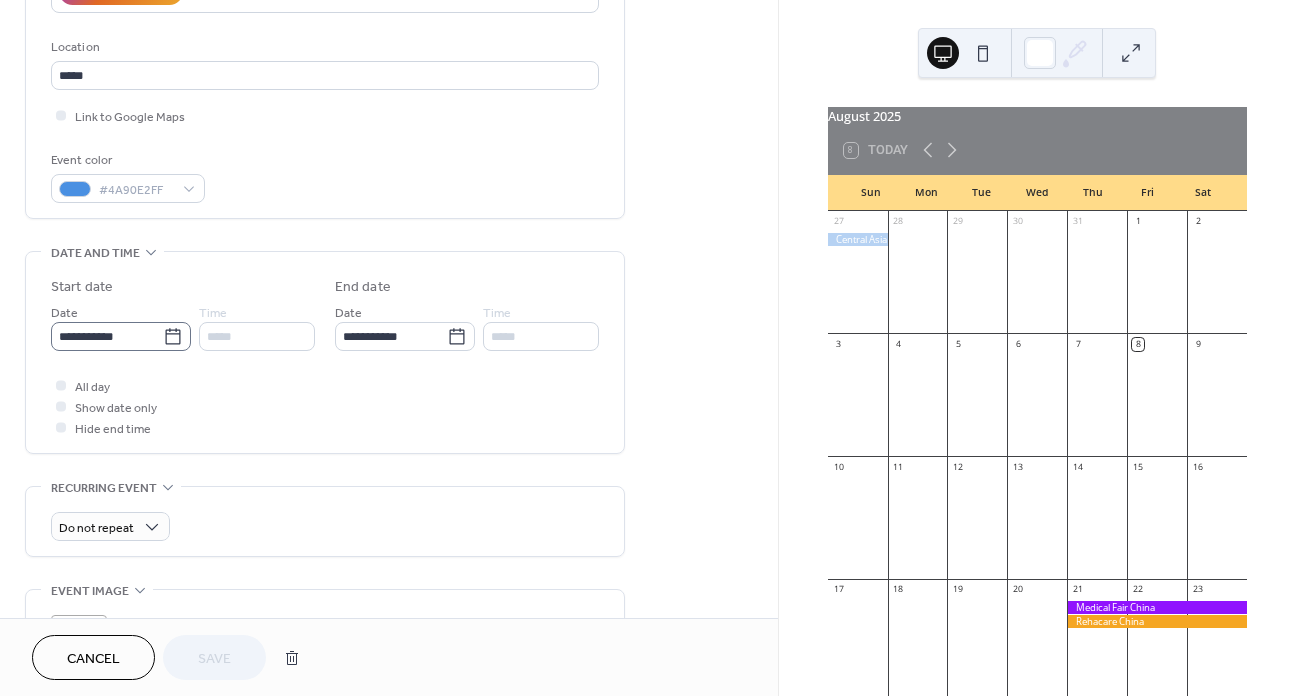 click 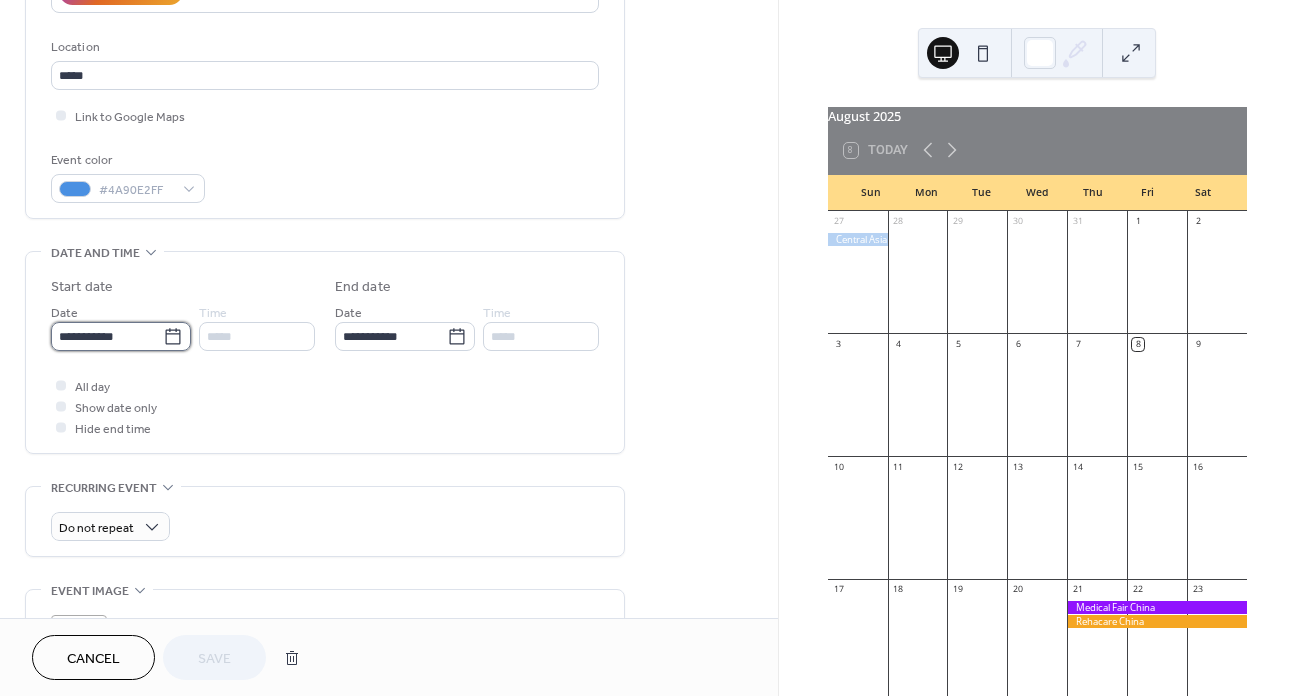 click on "**********" at bounding box center (107, 336) 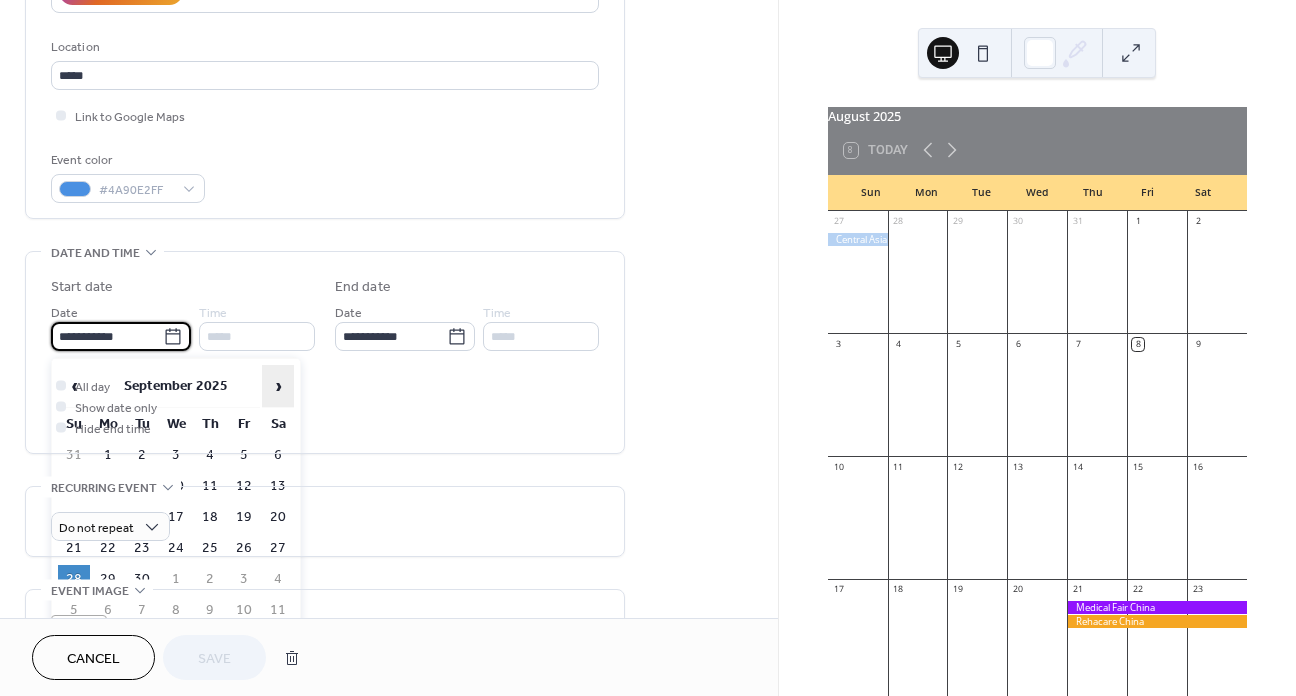 click on "›" at bounding box center (278, 386) 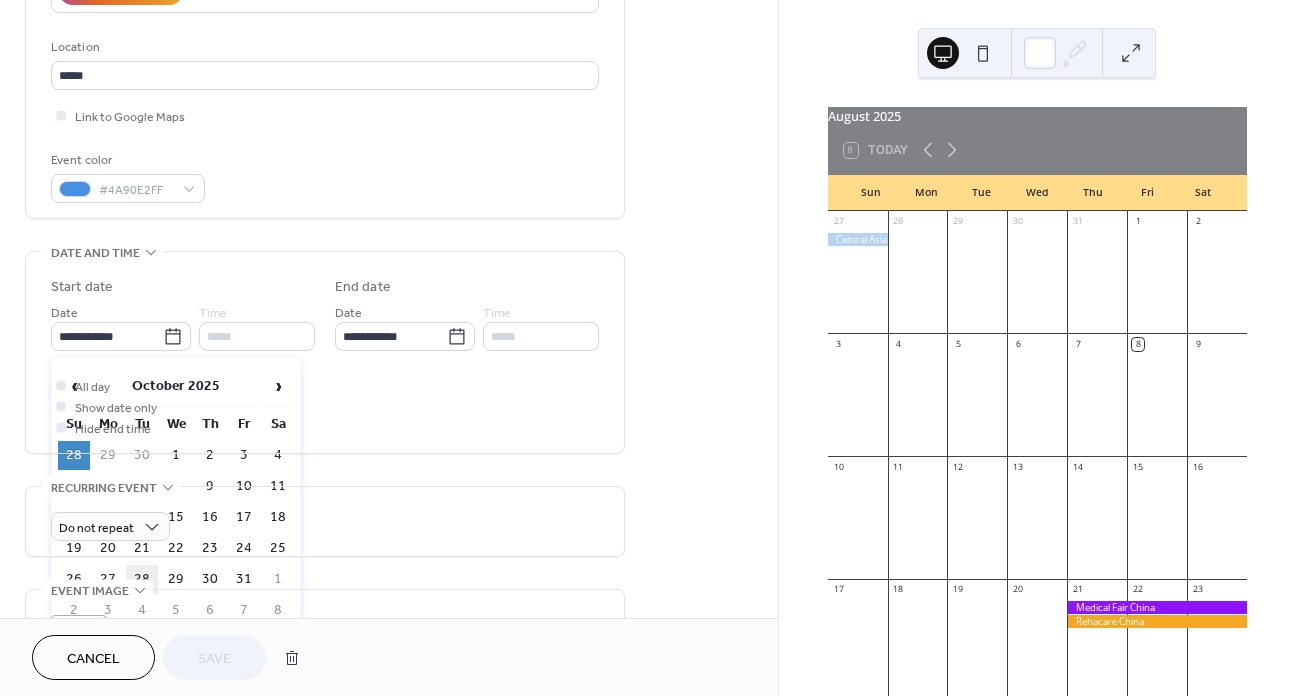 click on "28" at bounding box center [142, 579] 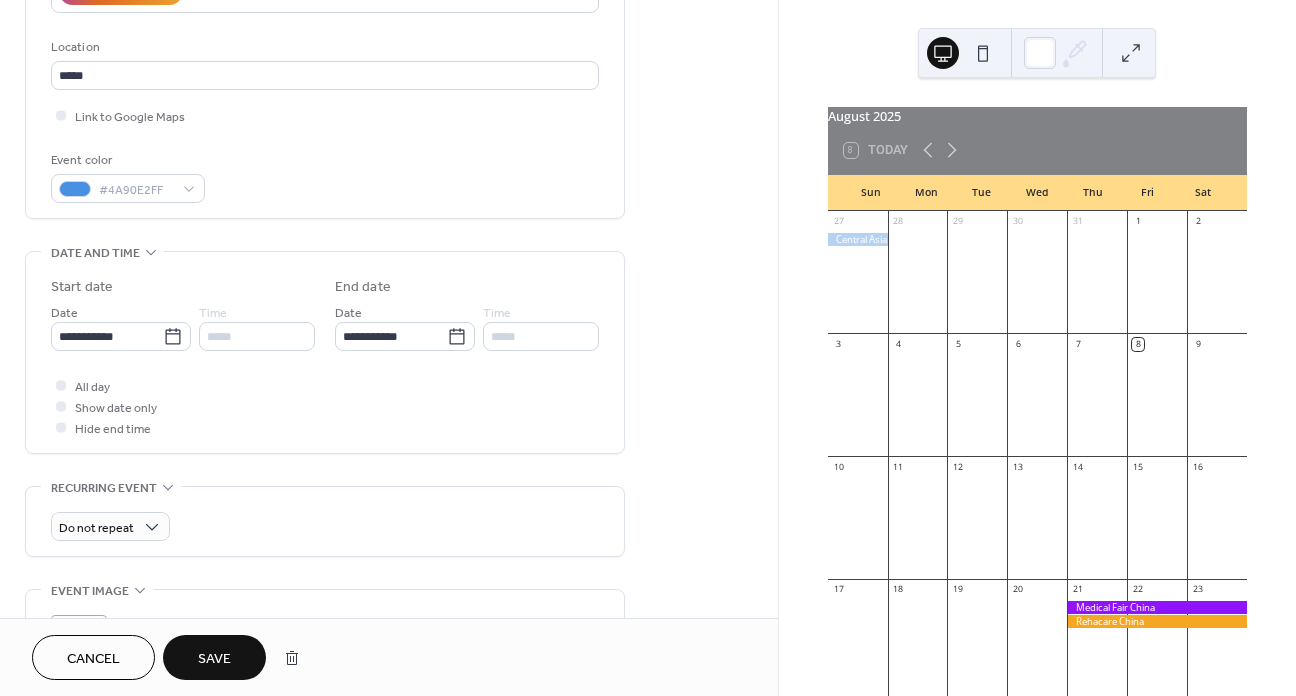click on "Save" at bounding box center (214, 657) 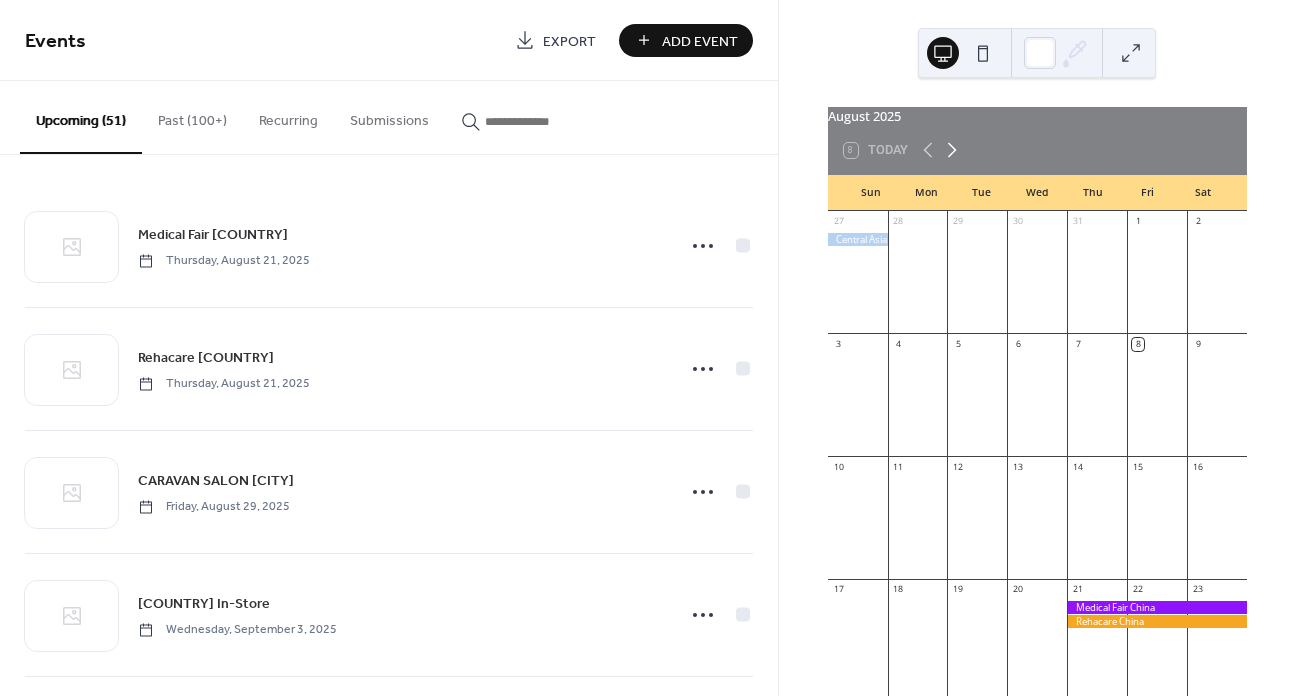 click 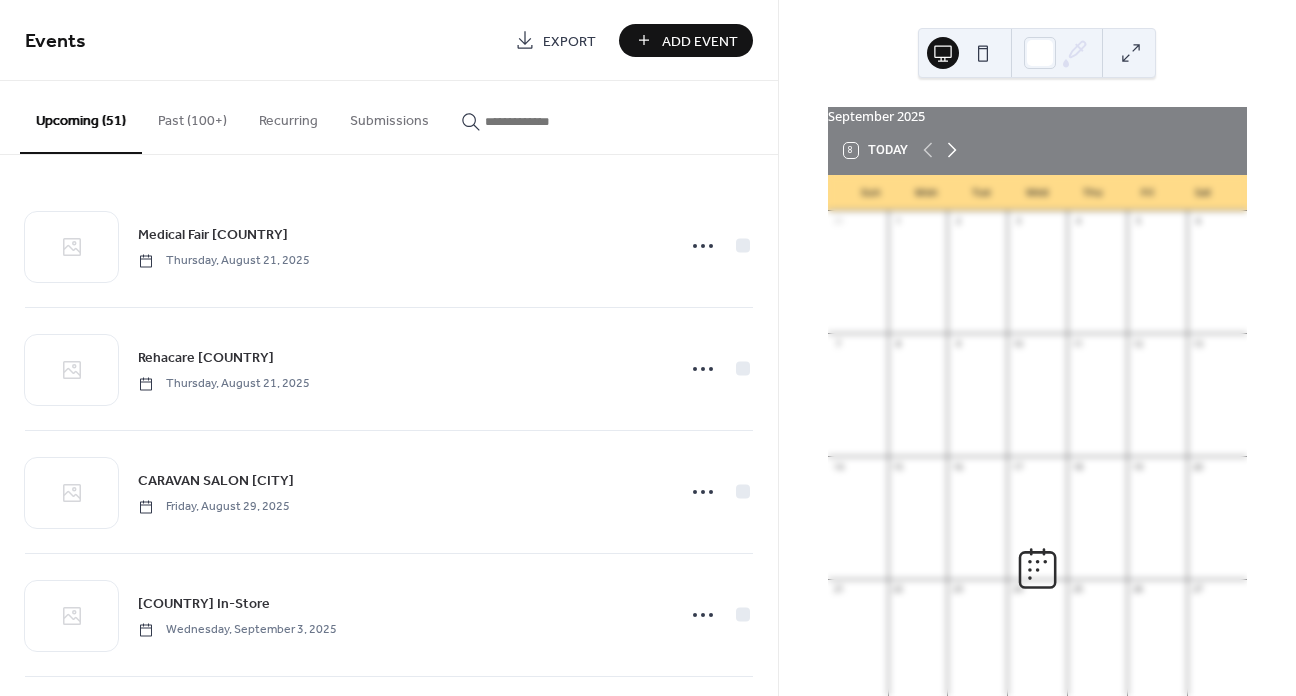click 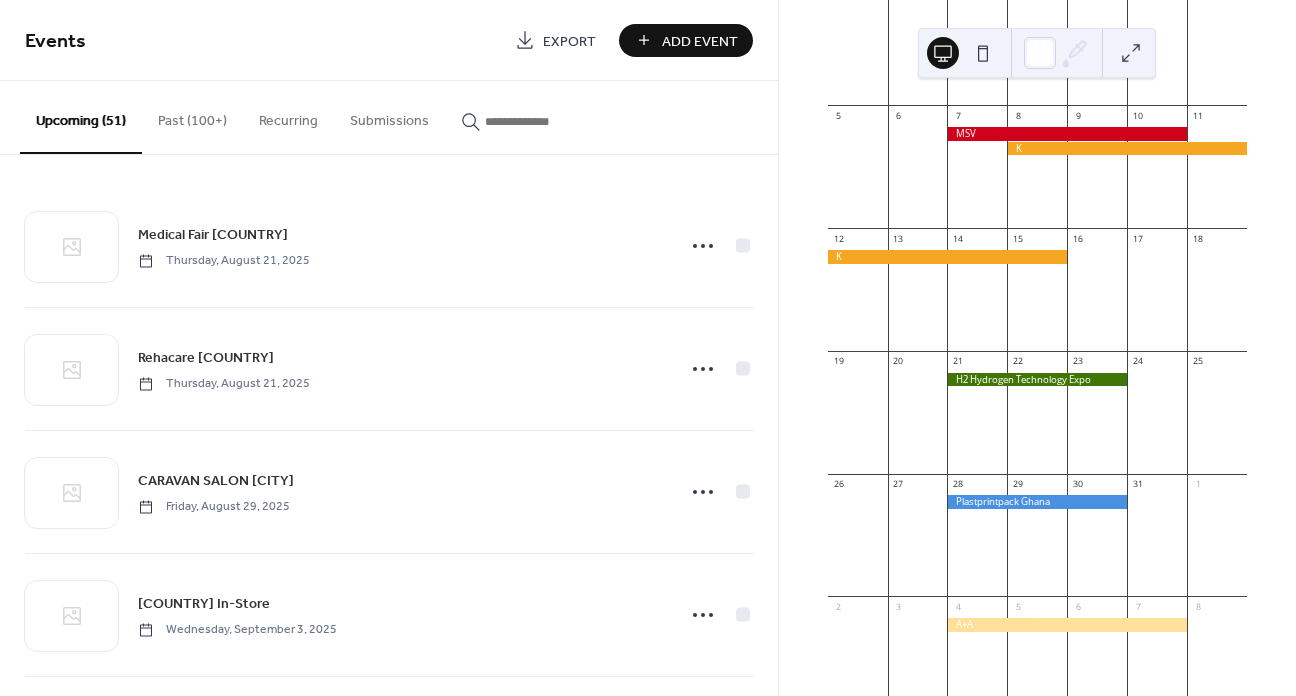 scroll, scrollTop: 300, scrollLeft: 0, axis: vertical 